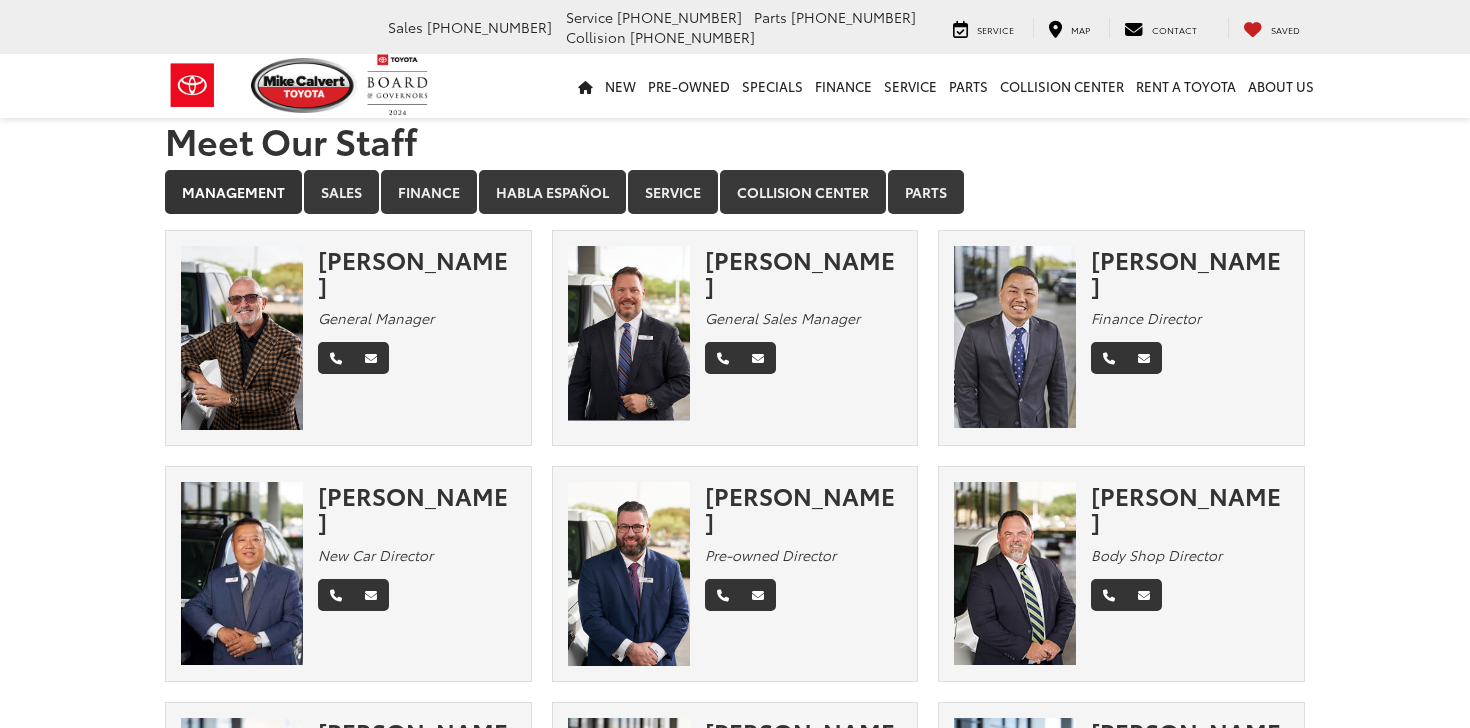 scroll, scrollTop: 0, scrollLeft: 0, axis: both 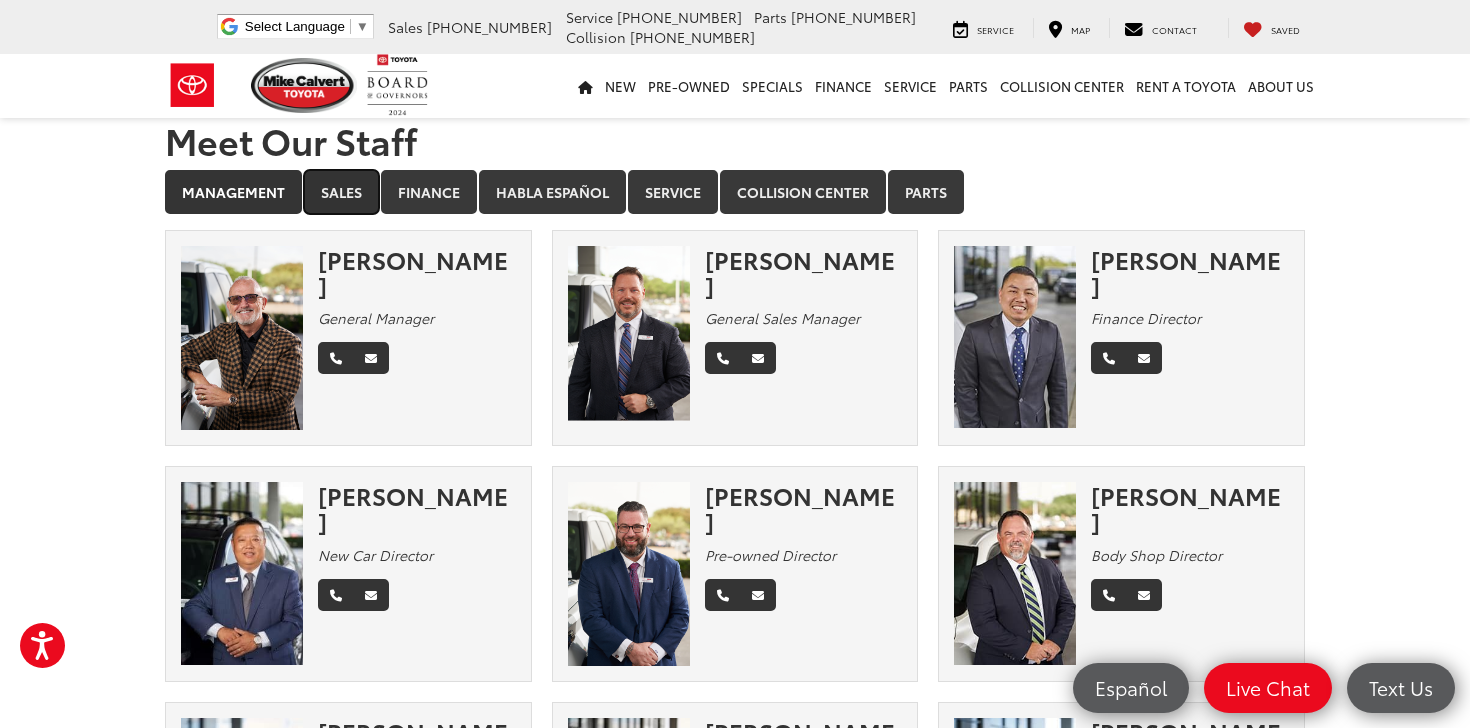 click on "Sales" at bounding box center [341, 192] 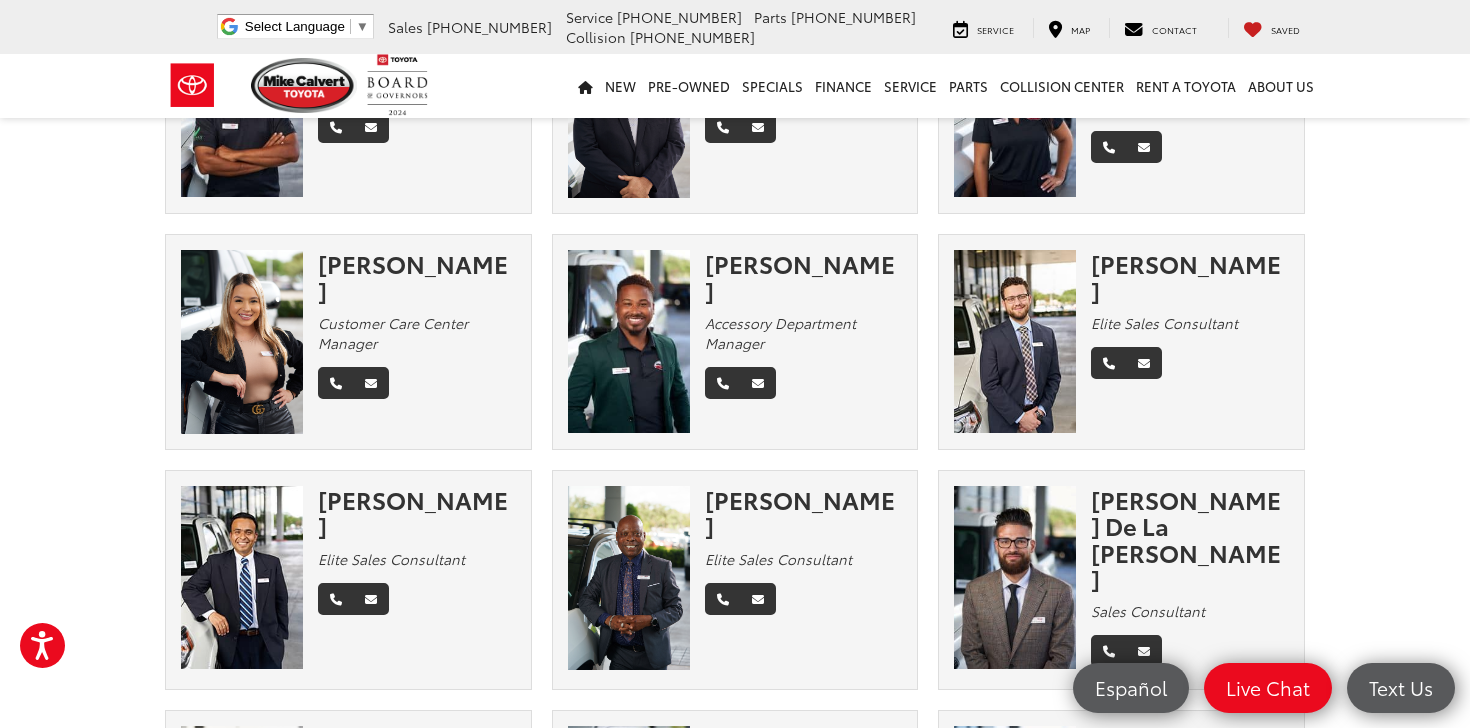 scroll, scrollTop: 707, scrollLeft: 0, axis: vertical 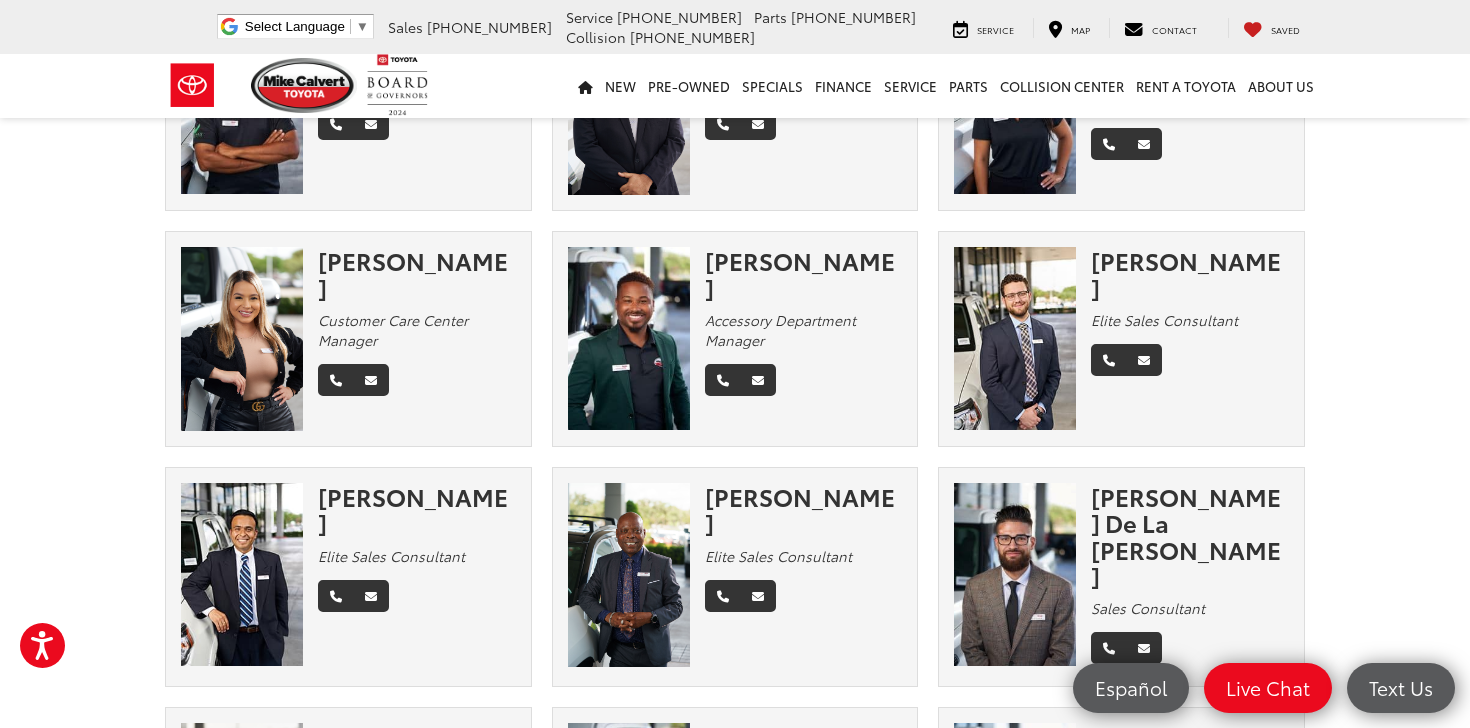click at bounding box center [1015, 574] 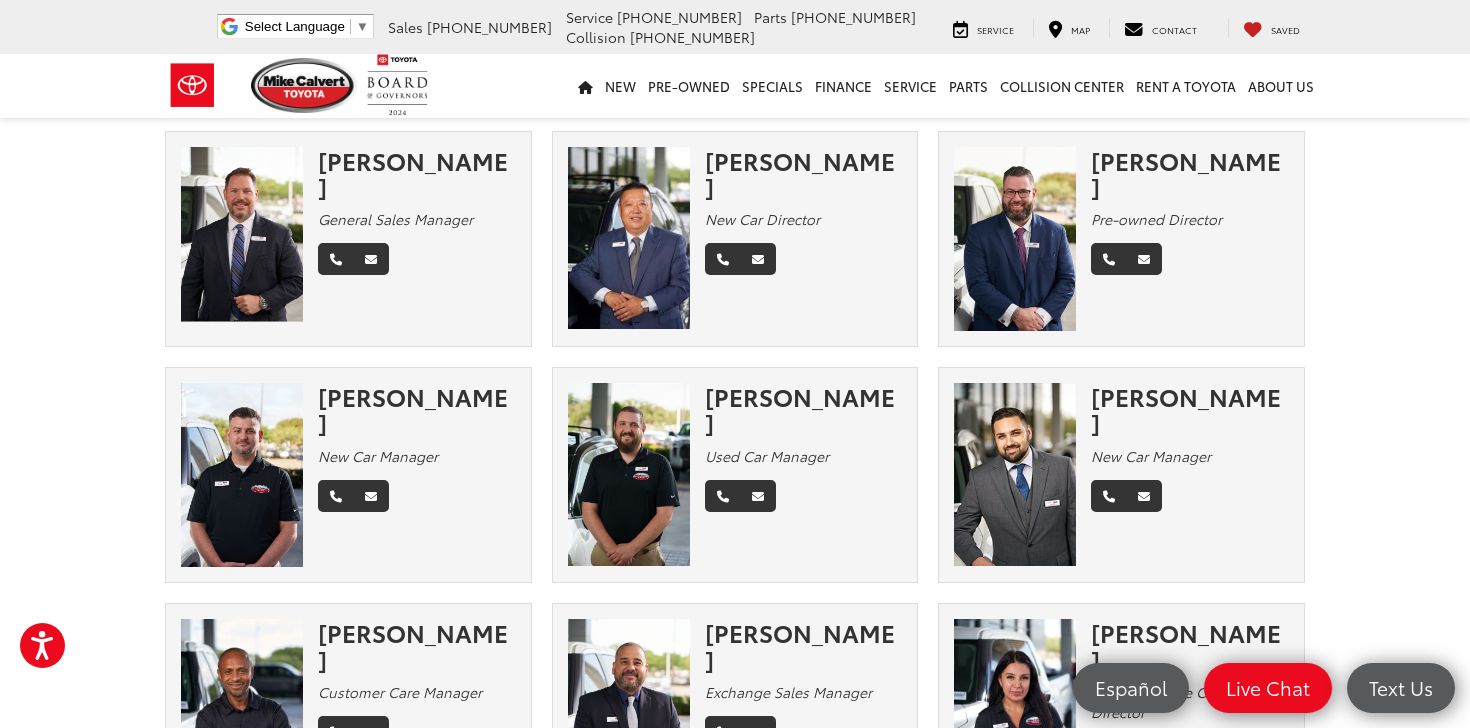 scroll, scrollTop: 0, scrollLeft: 0, axis: both 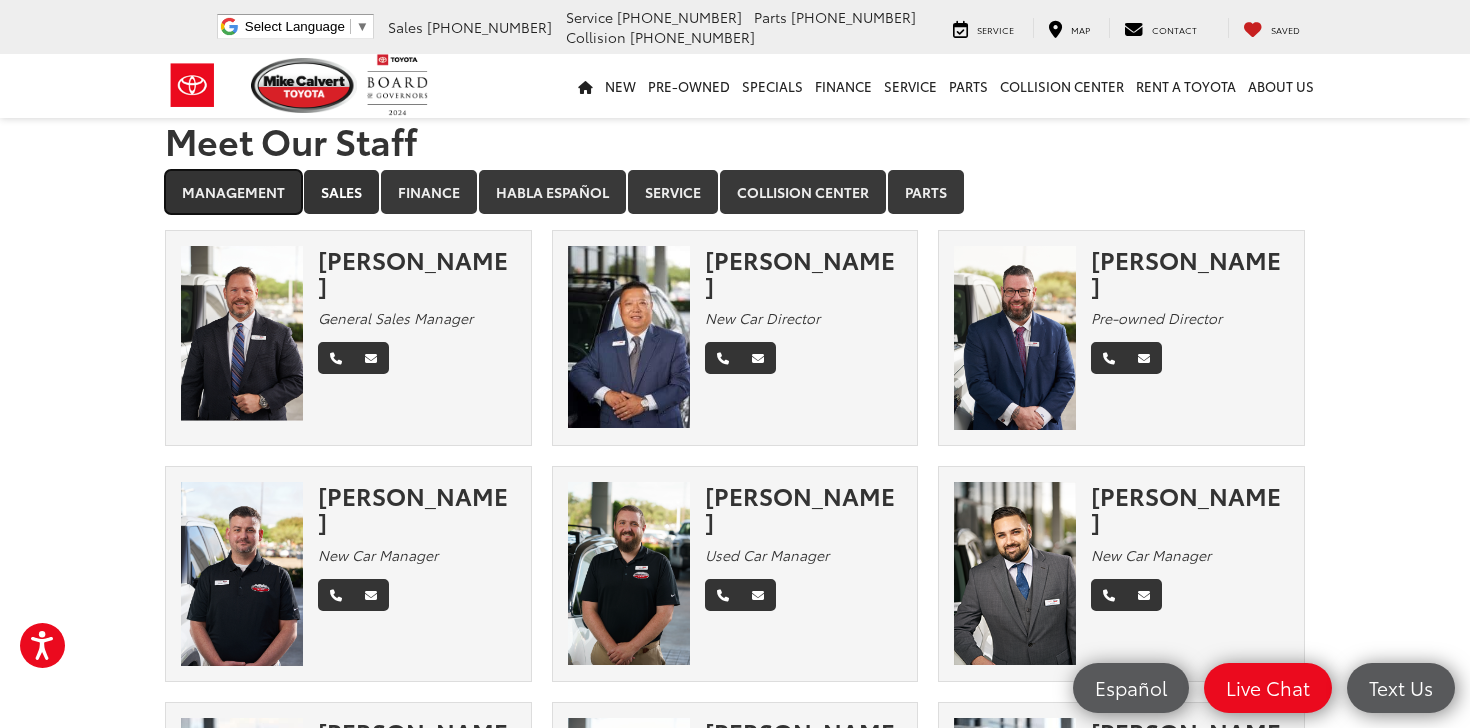 click on "Management" at bounding box center [233, 192] 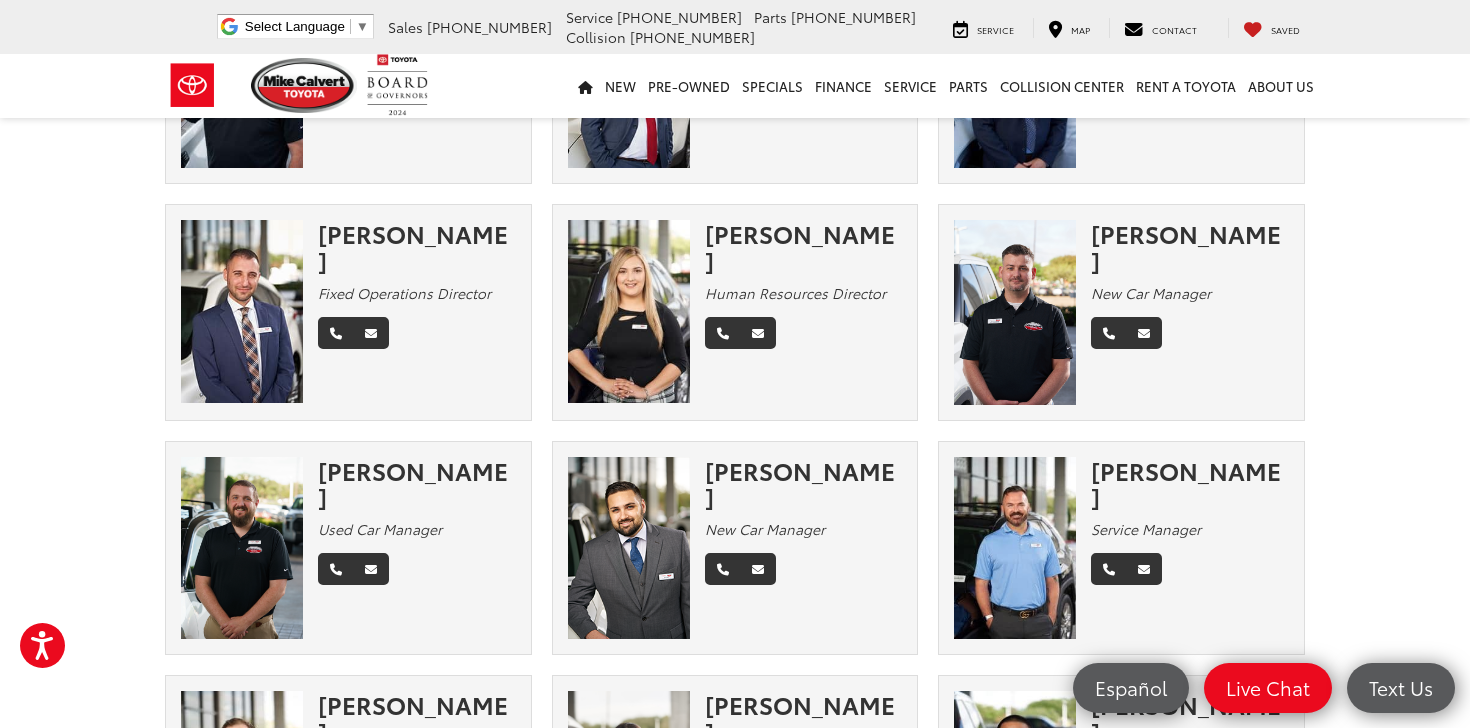 scroll, scrollTop: 0, scrollLeft: 0, axis: both 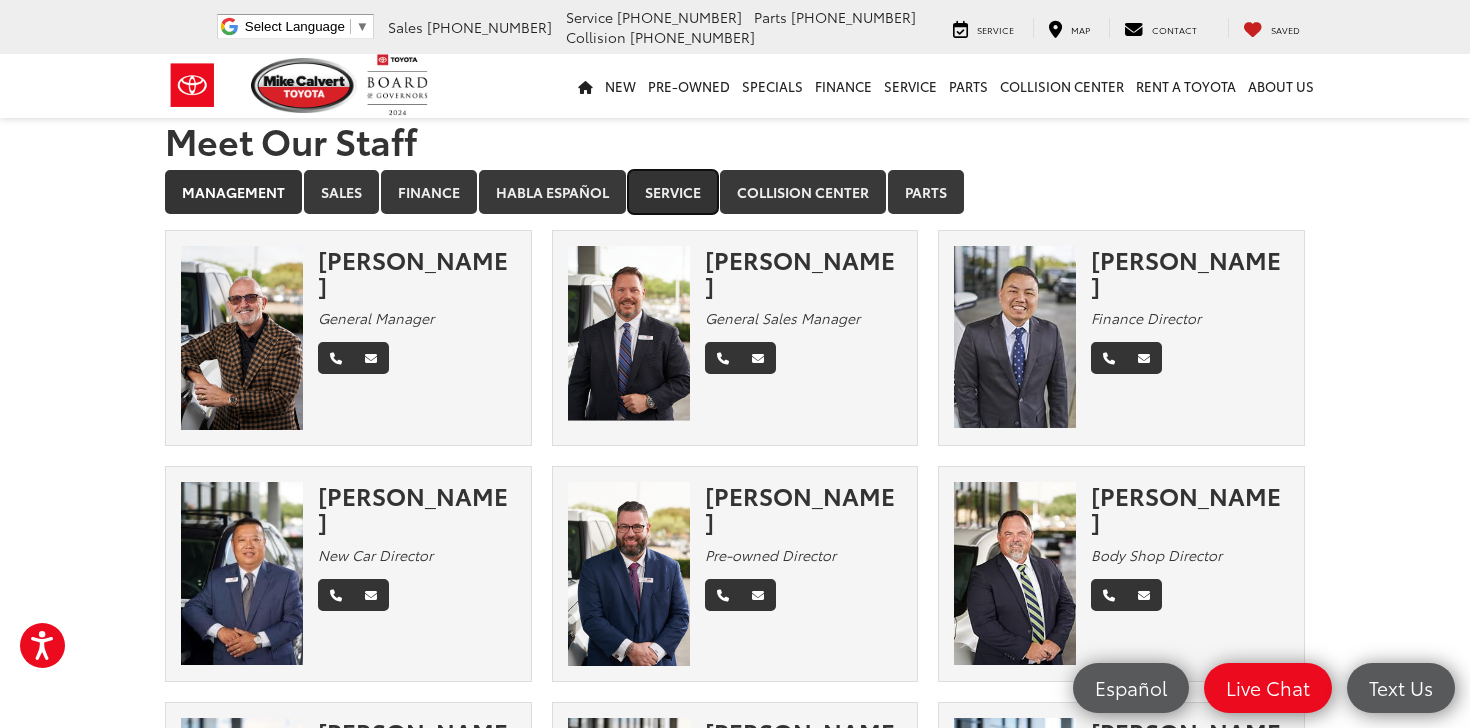 click on "Service" at bounding box center [673, 192] 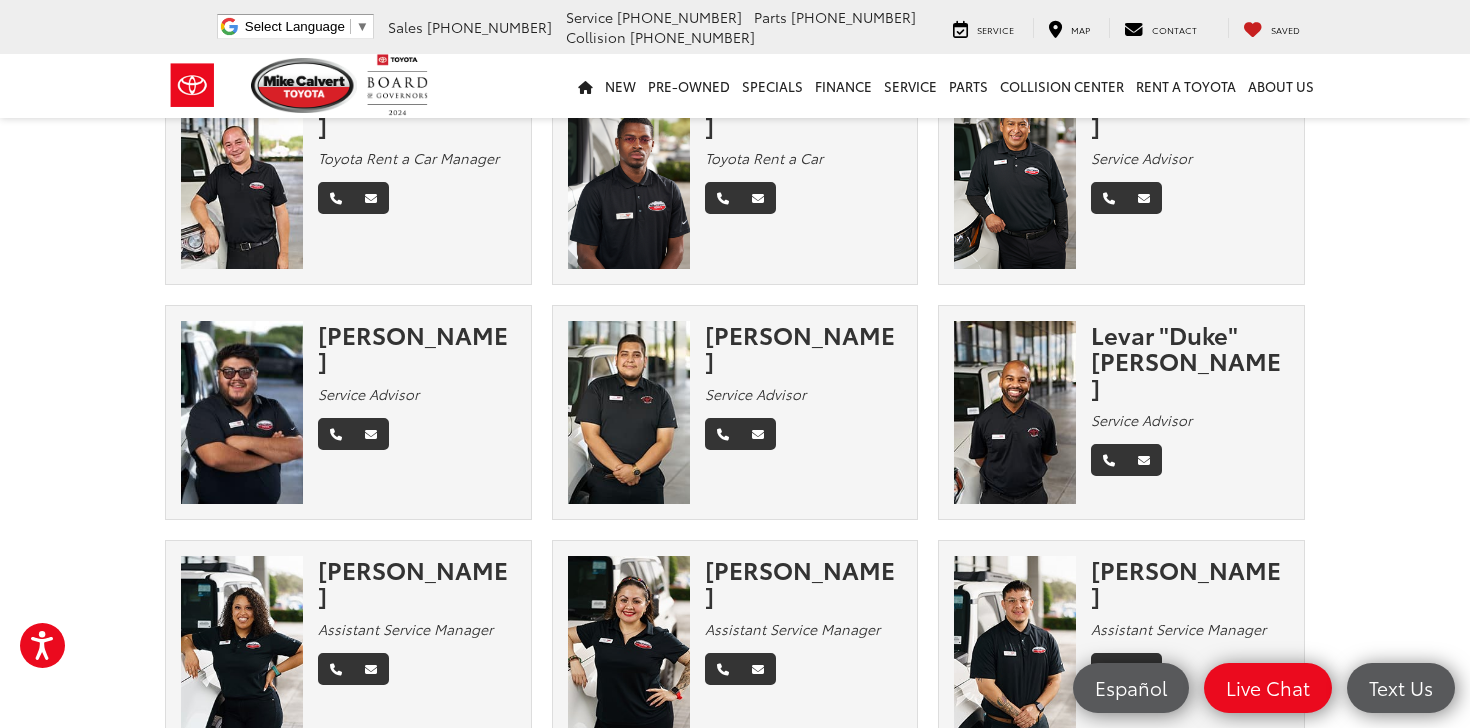 scroll, scrollTop: 0, scrollLeft: 0, axis: both 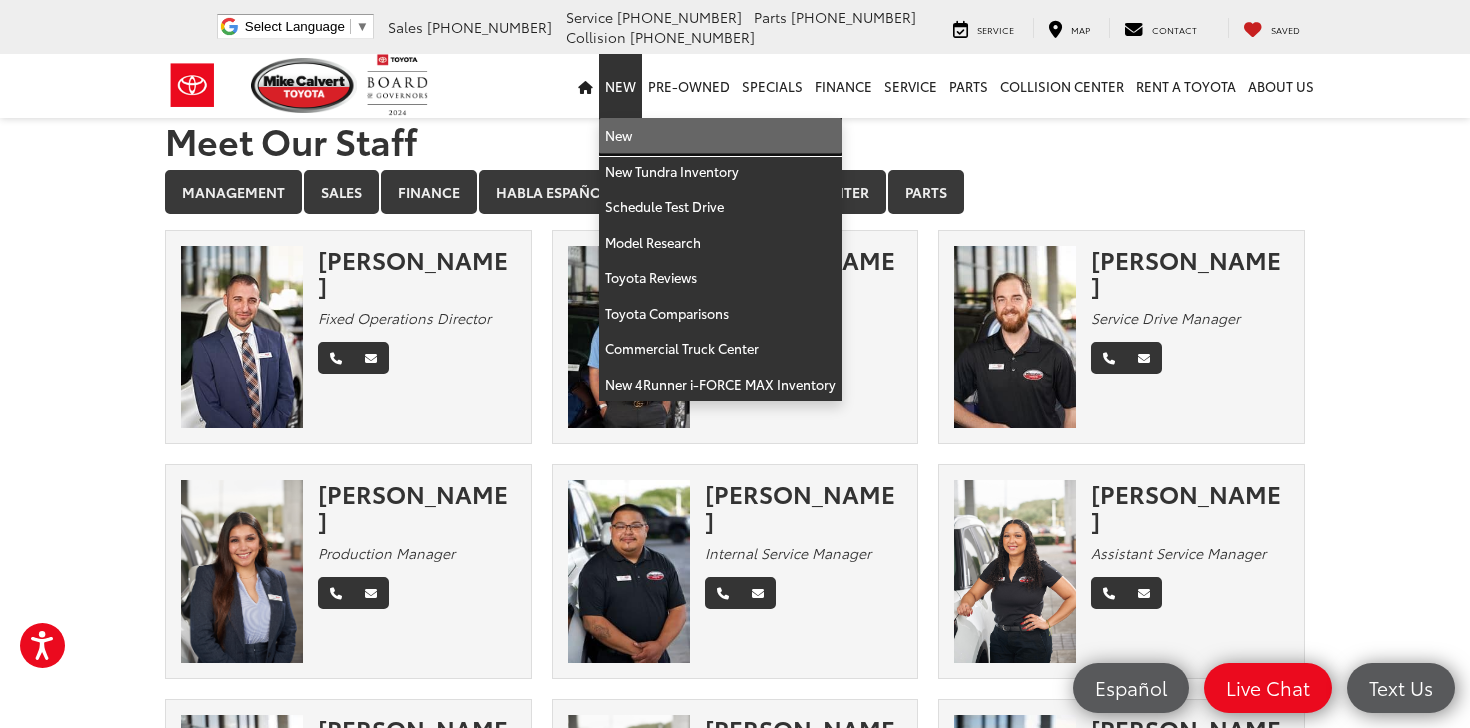 click on "New" at bounding box center (720, 136) 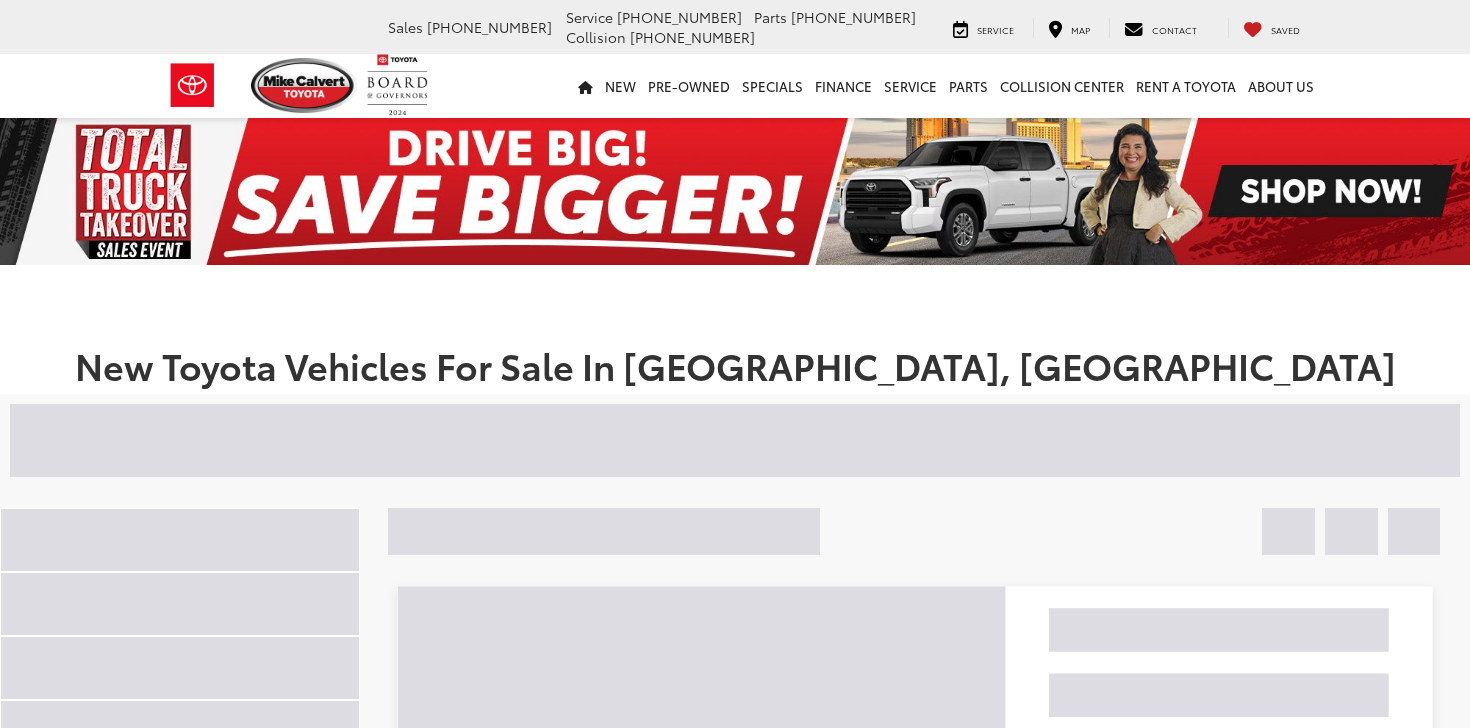 scroll, scrollTop: 0, scrollLeft: 0, axis: both 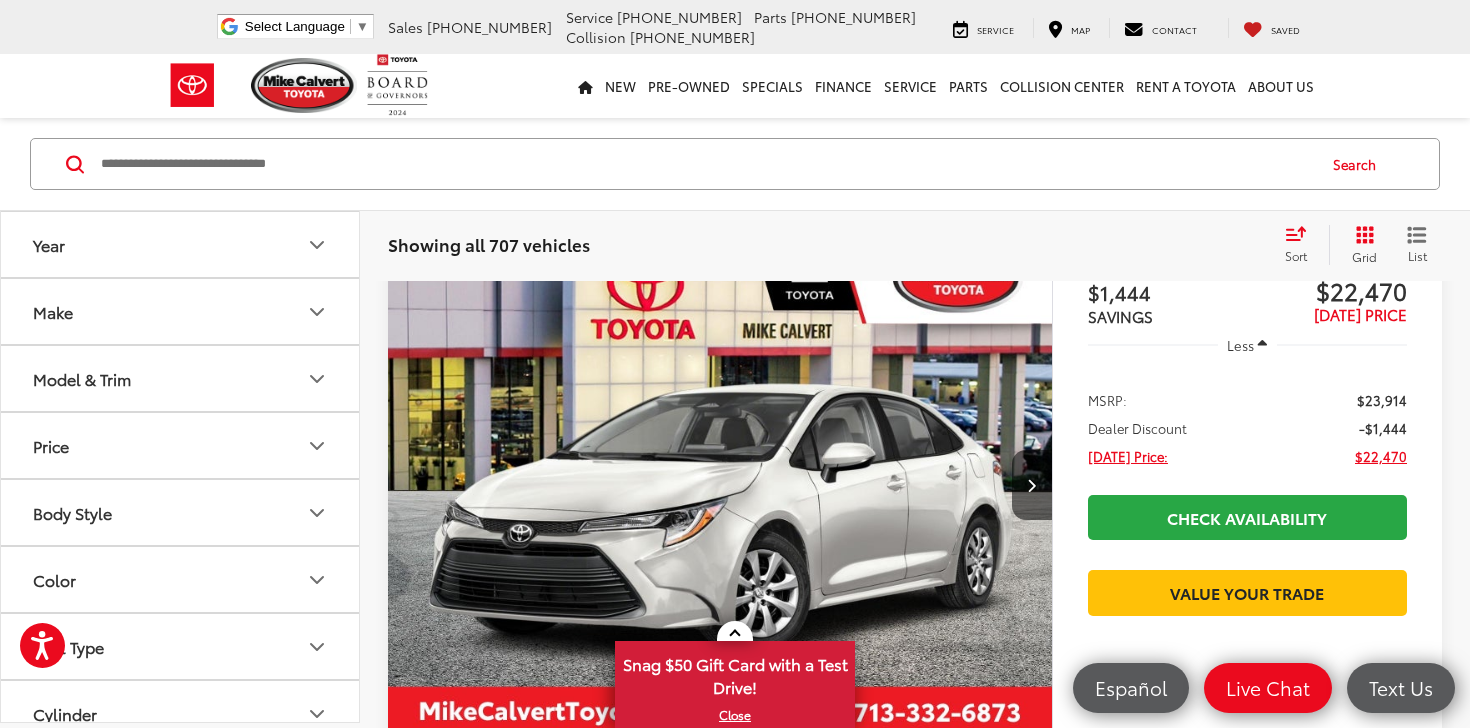 click 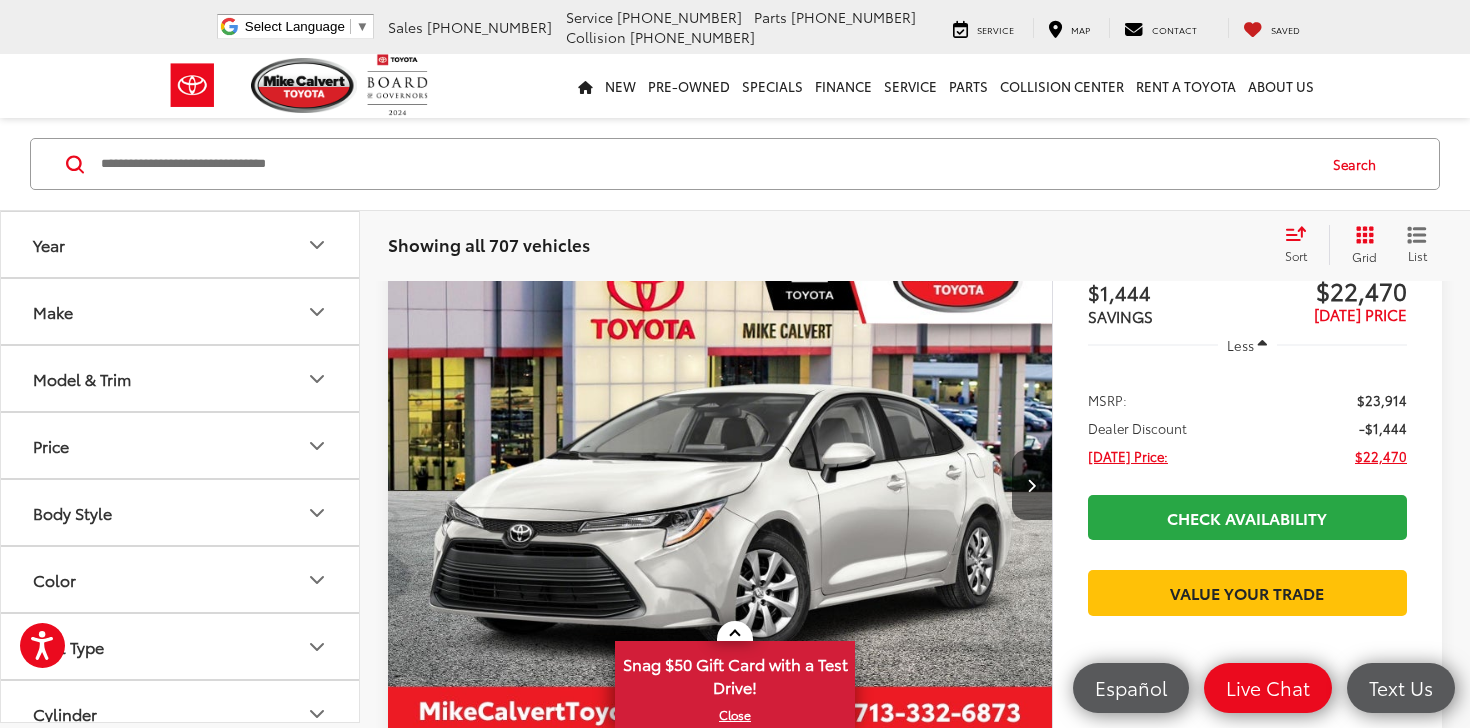 scroll, scrollTop: 0, scrollLeft: 0, axis: both 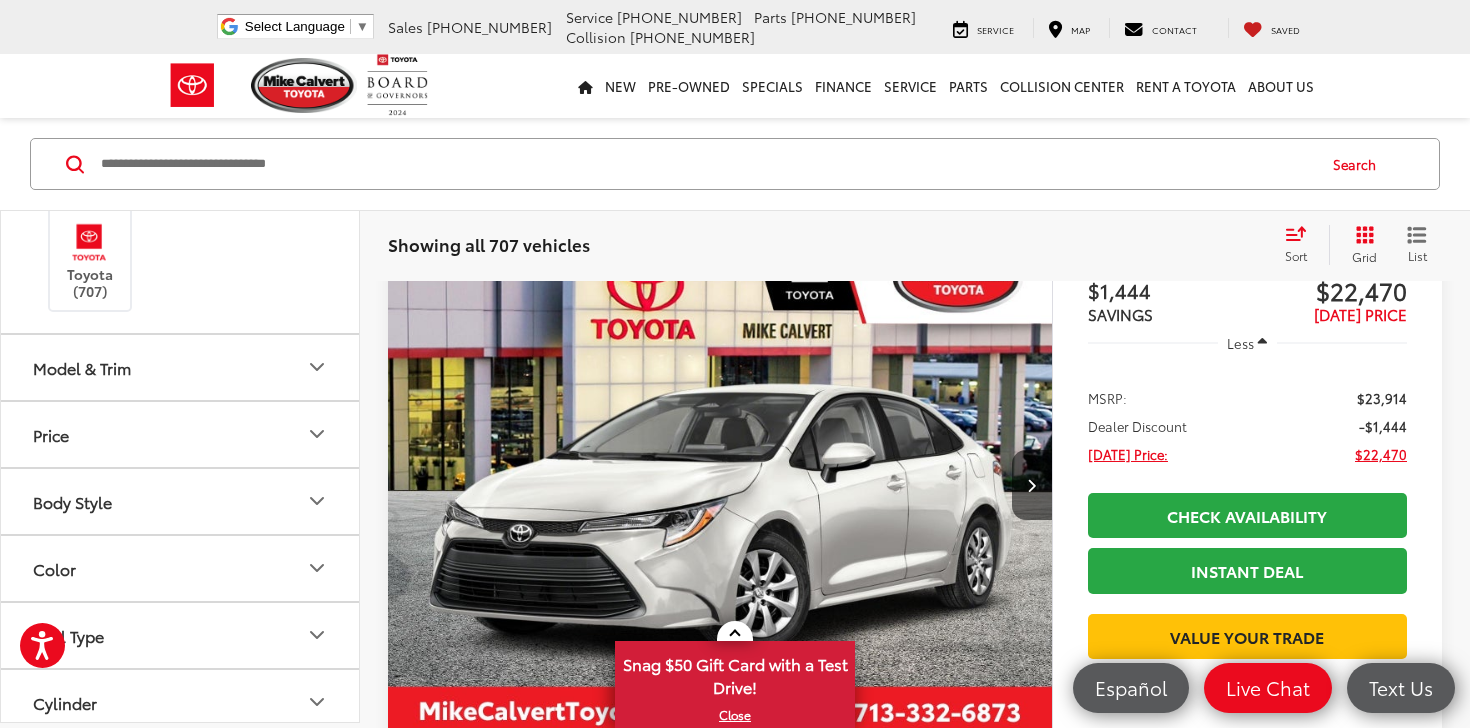 click 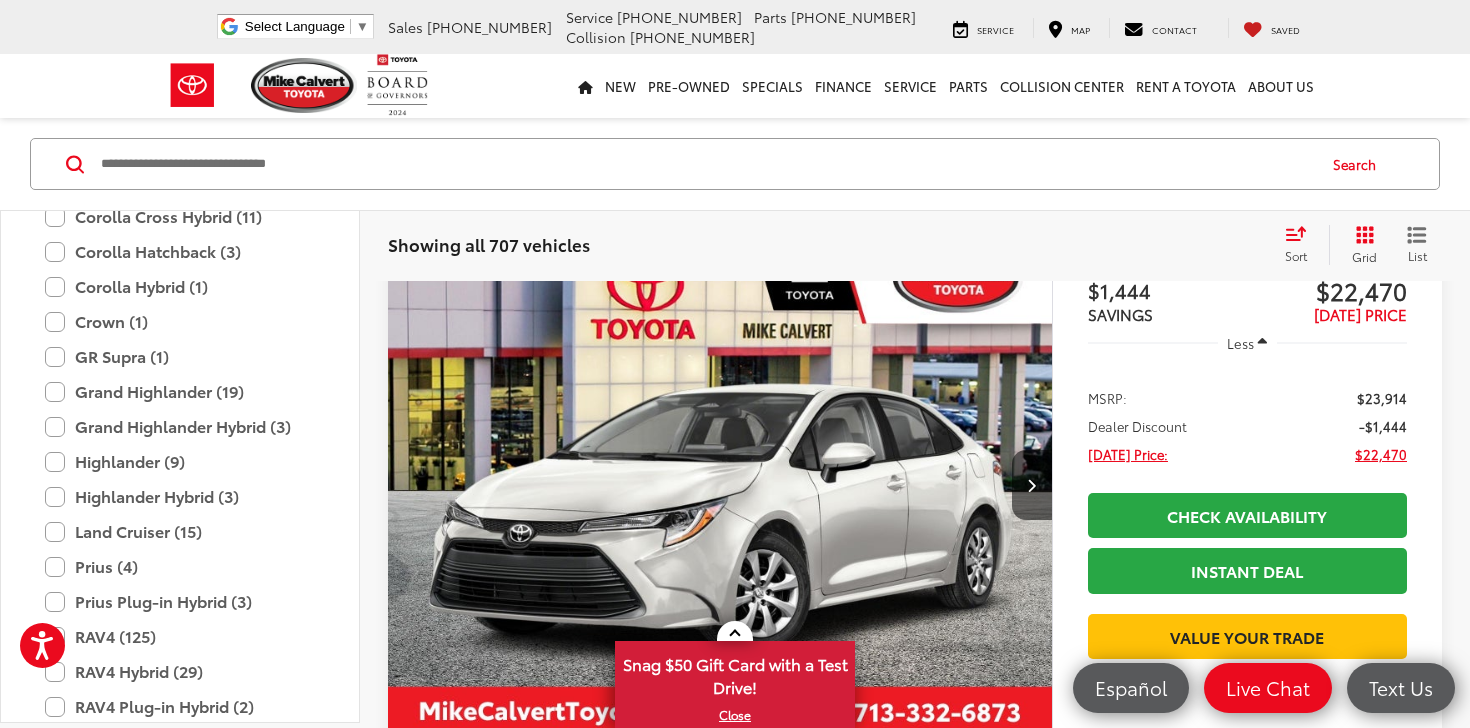 scroll, scrollTop: 692, scrollLeft: 0, axis: vertical 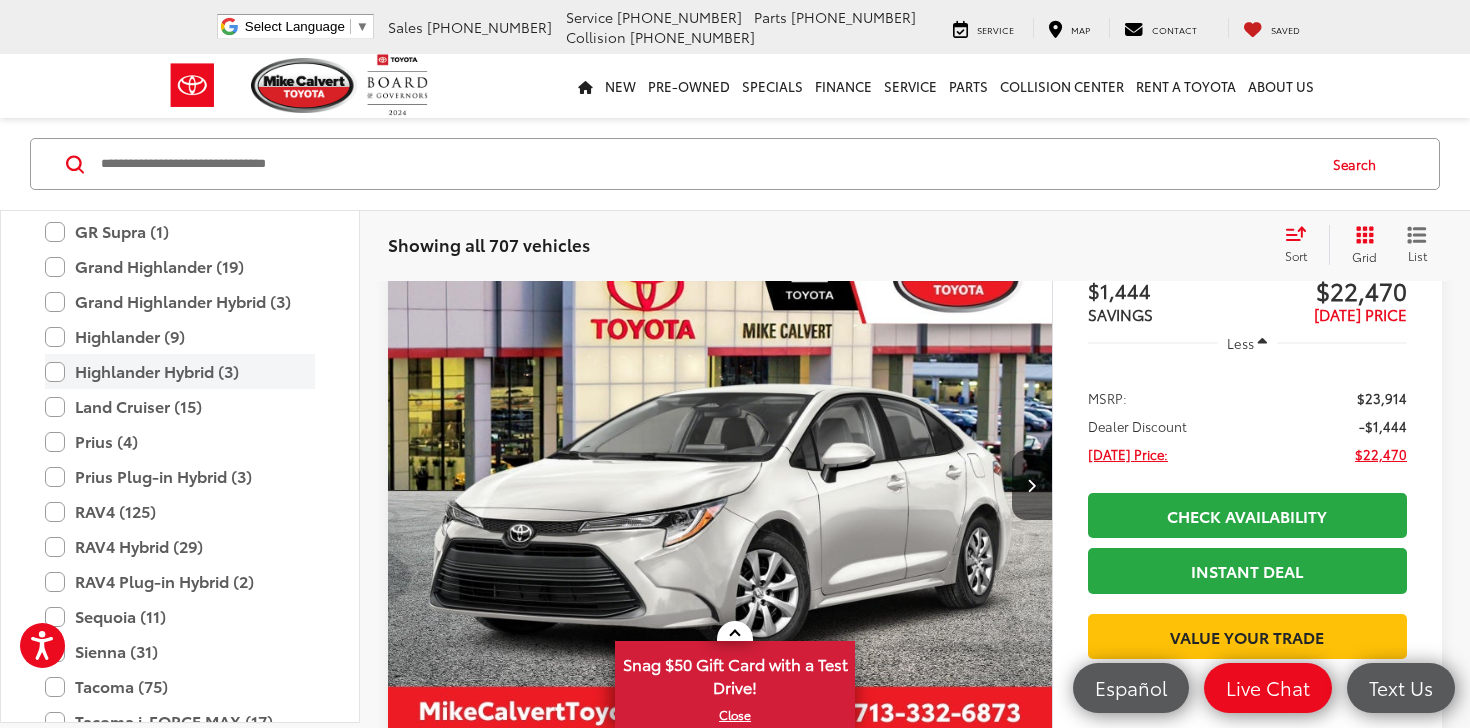 click on "Highlander Hybrid (3)" at bounding box center [180, 371] 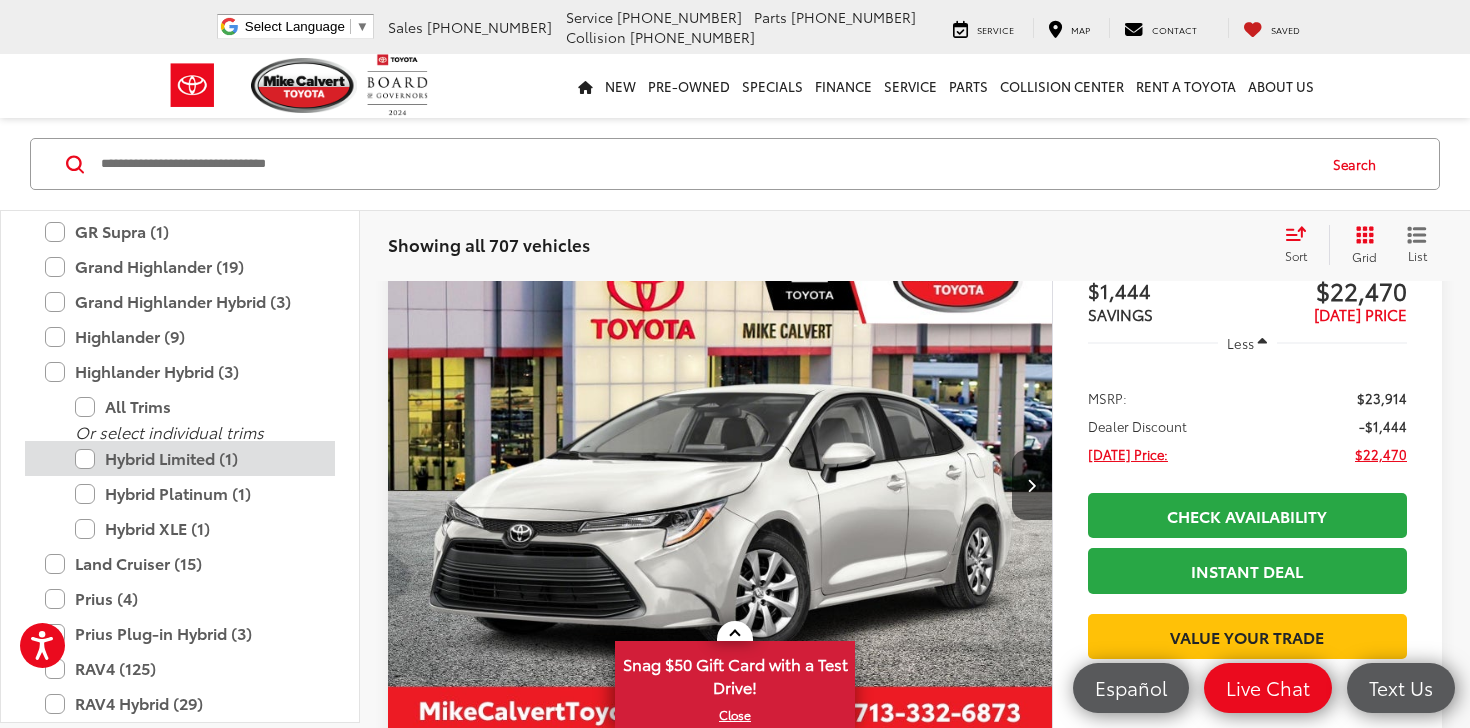 click on "Hybrid Limited (1)" at bounding box center (195, 458) 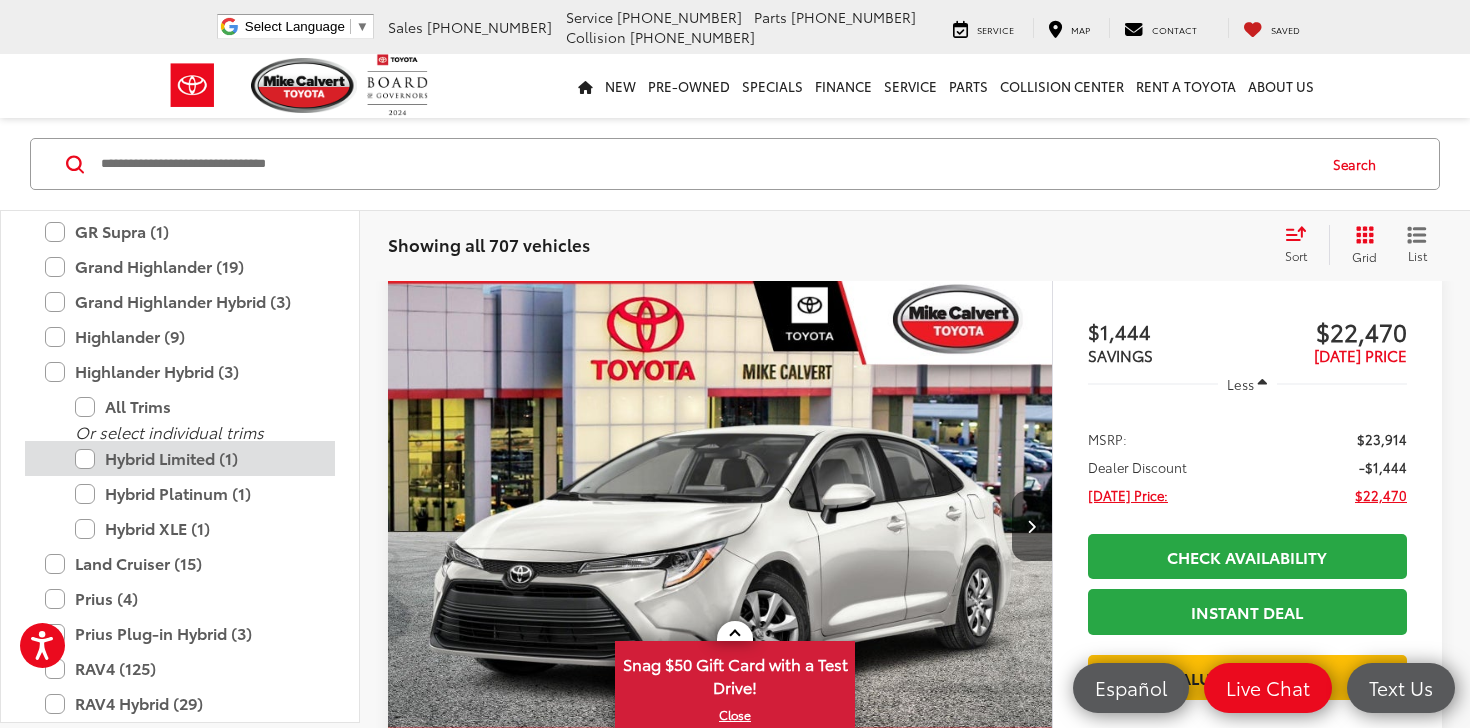 scroll, scrollTop: 276, scrollLeft: 0, axis: vertical 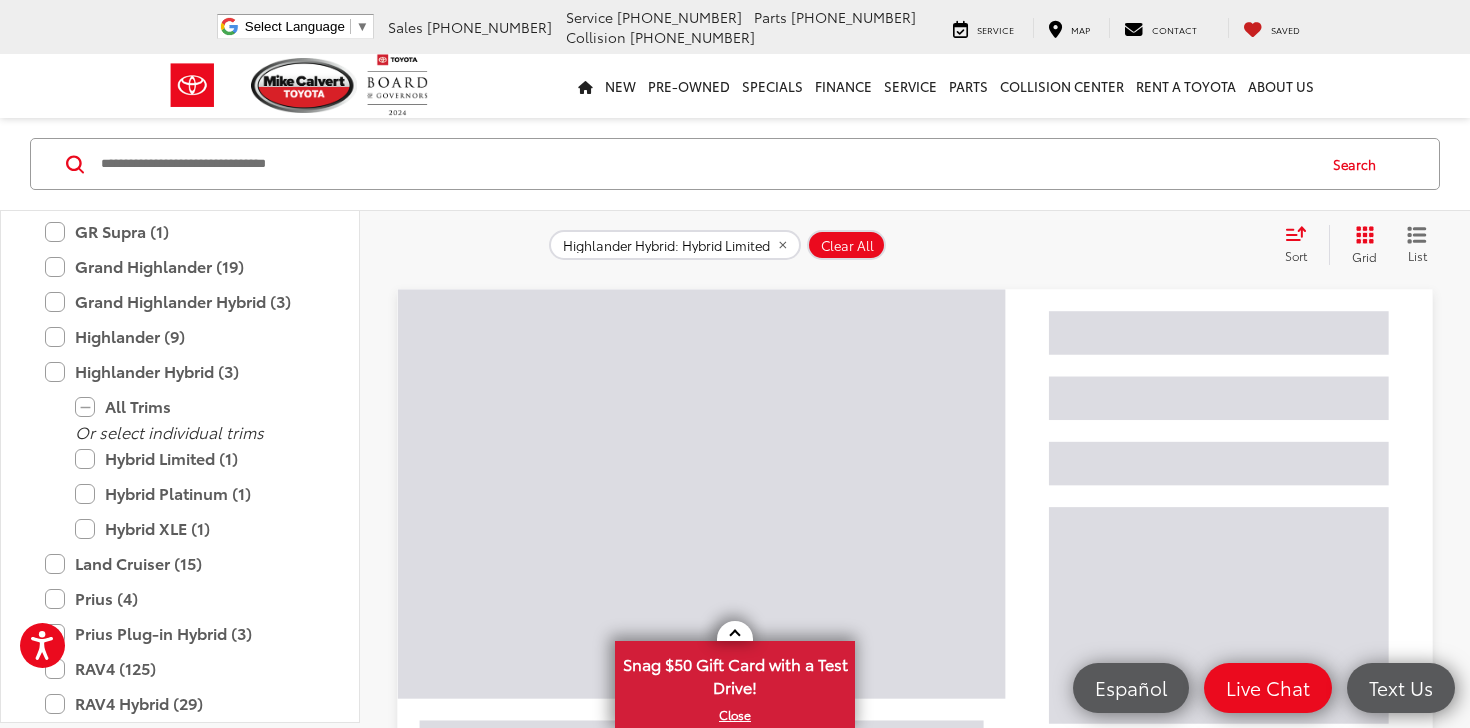 click on "Search" at bounding box center [735, 164] 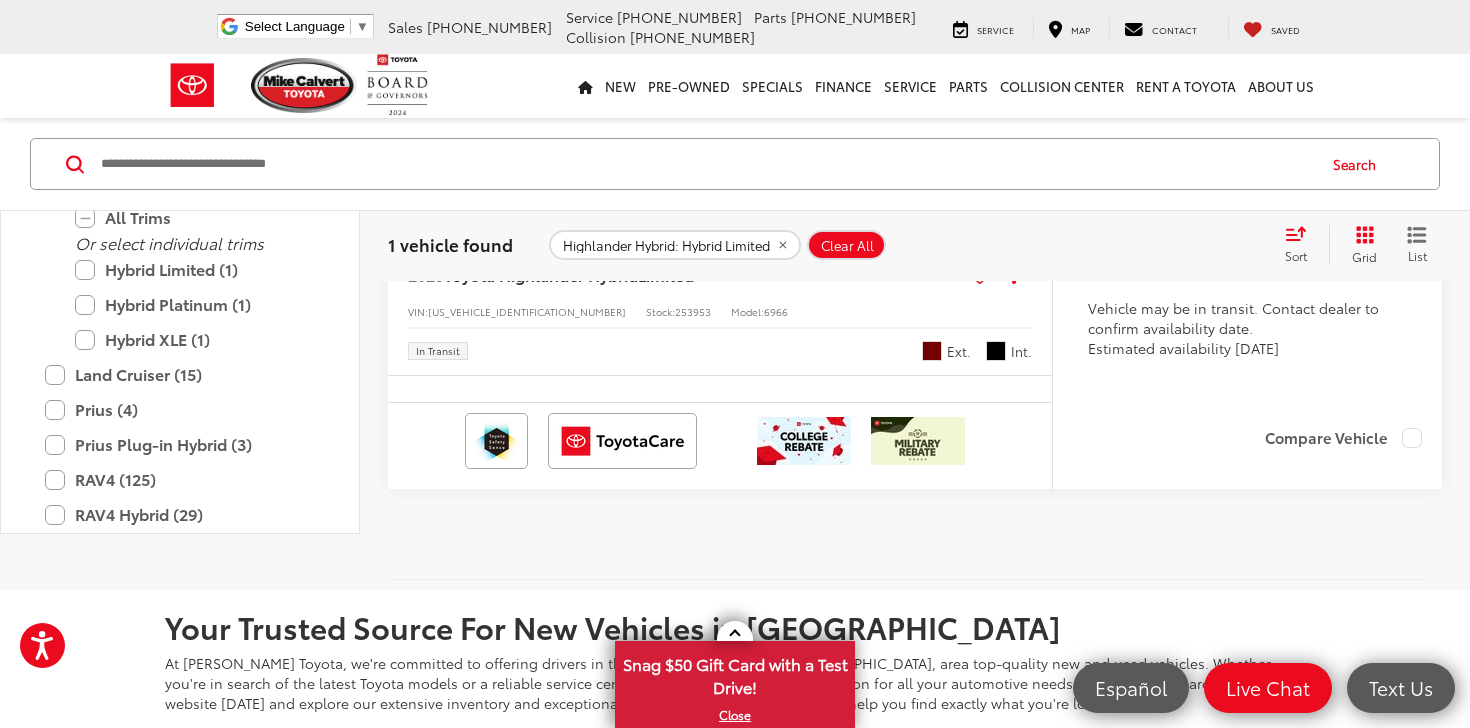 scroll, scrollTop: 0, scrollLeft: 0, axis: both 